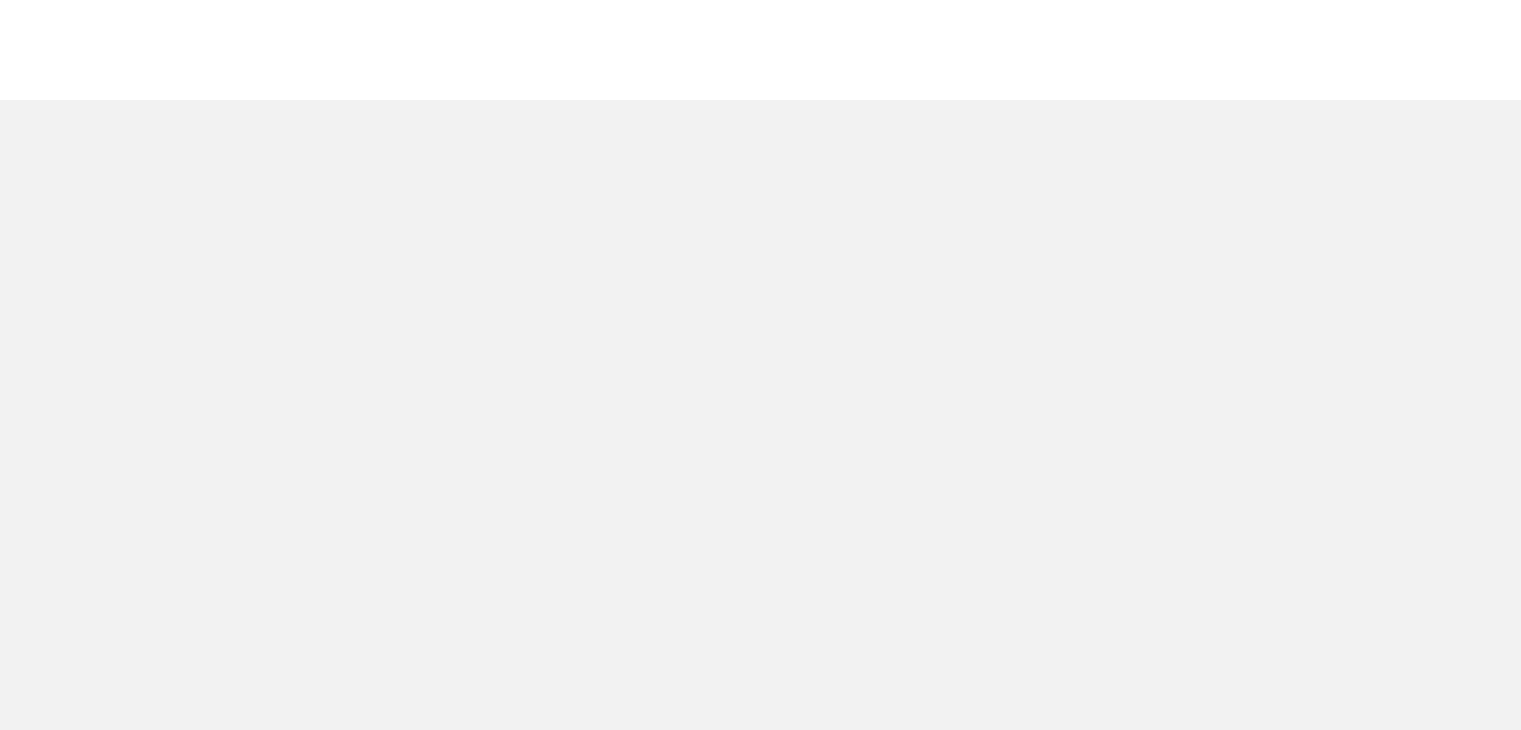 scroll, scrollTop: 0, scrollLeft: 0, axis: both 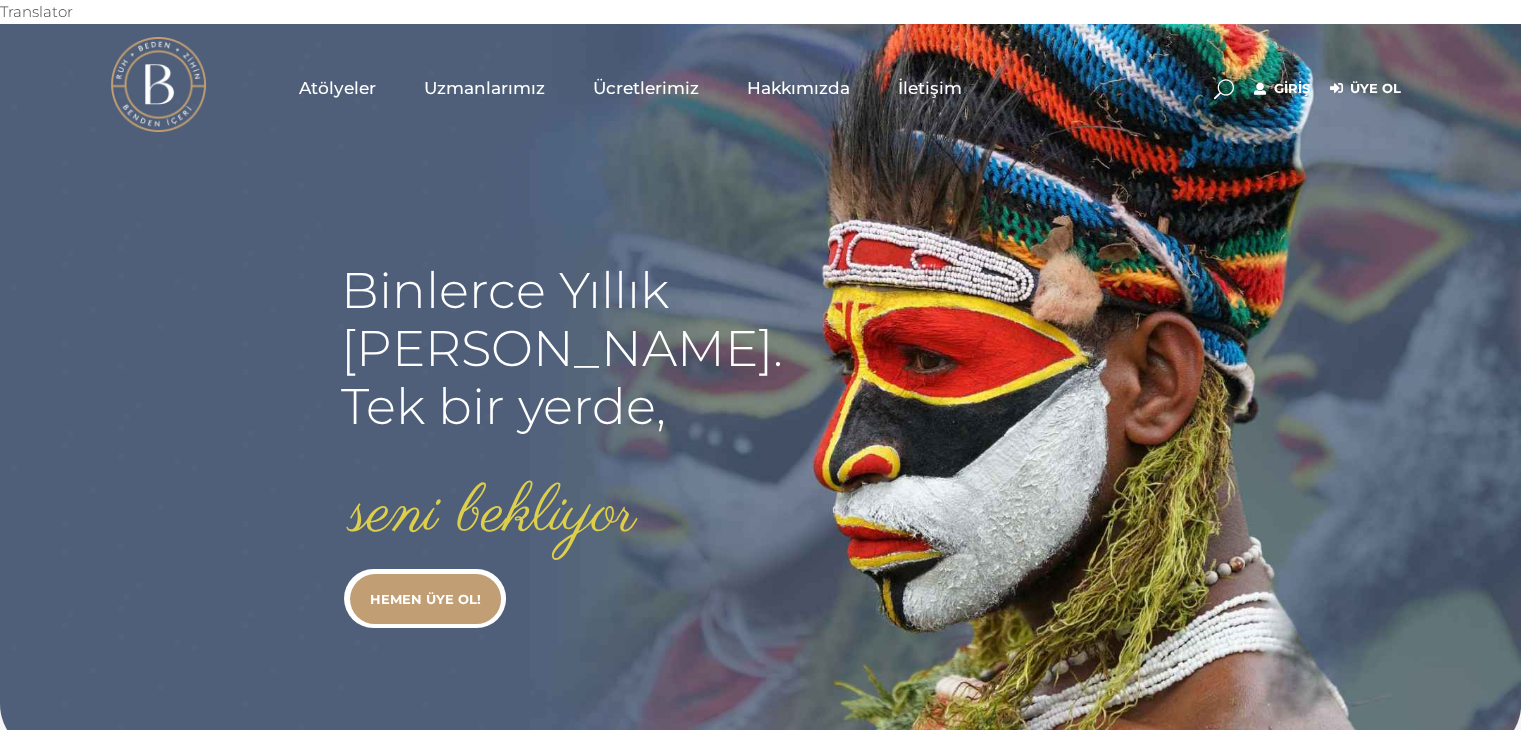 type on "secil.karacan" 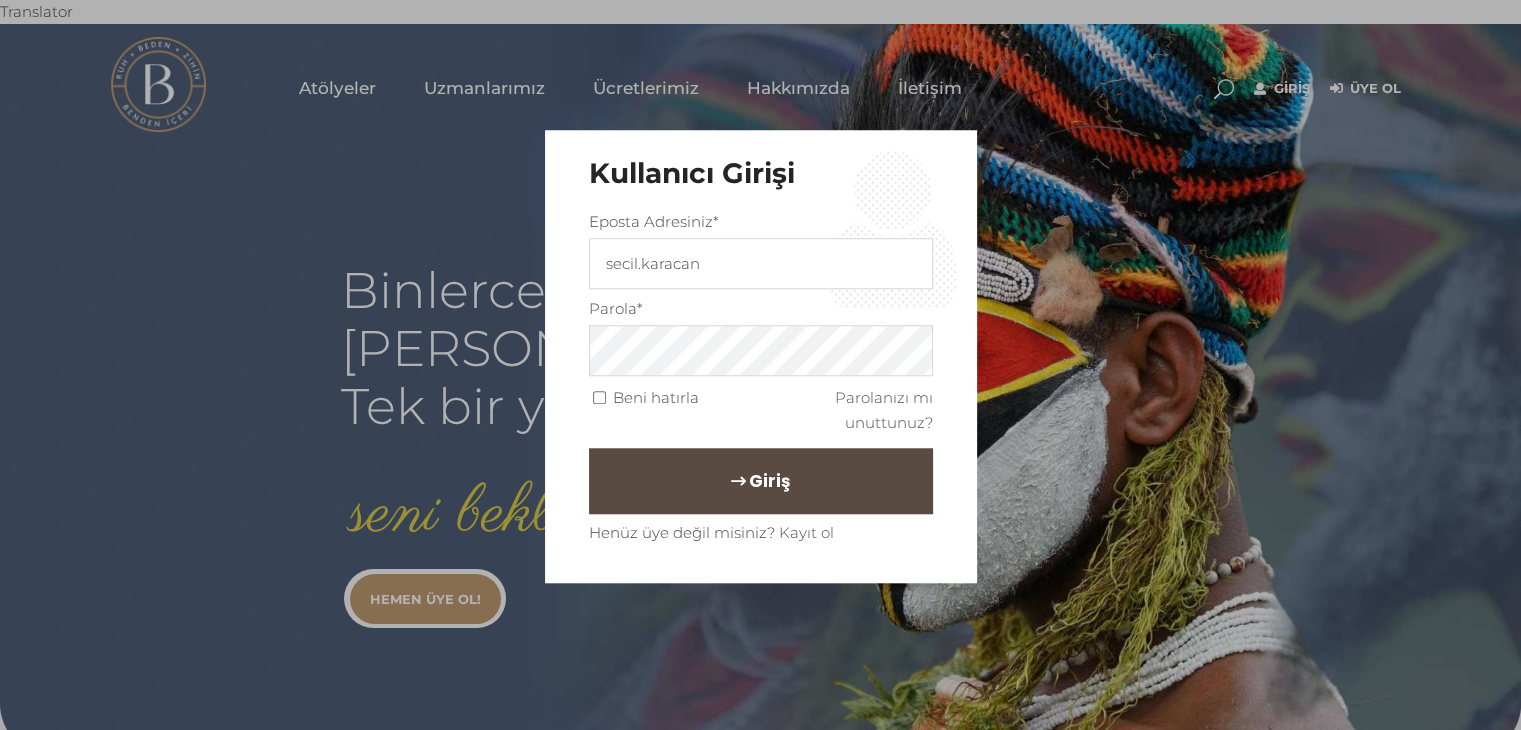 click on "Giriş" at bounding box center (761, 481) 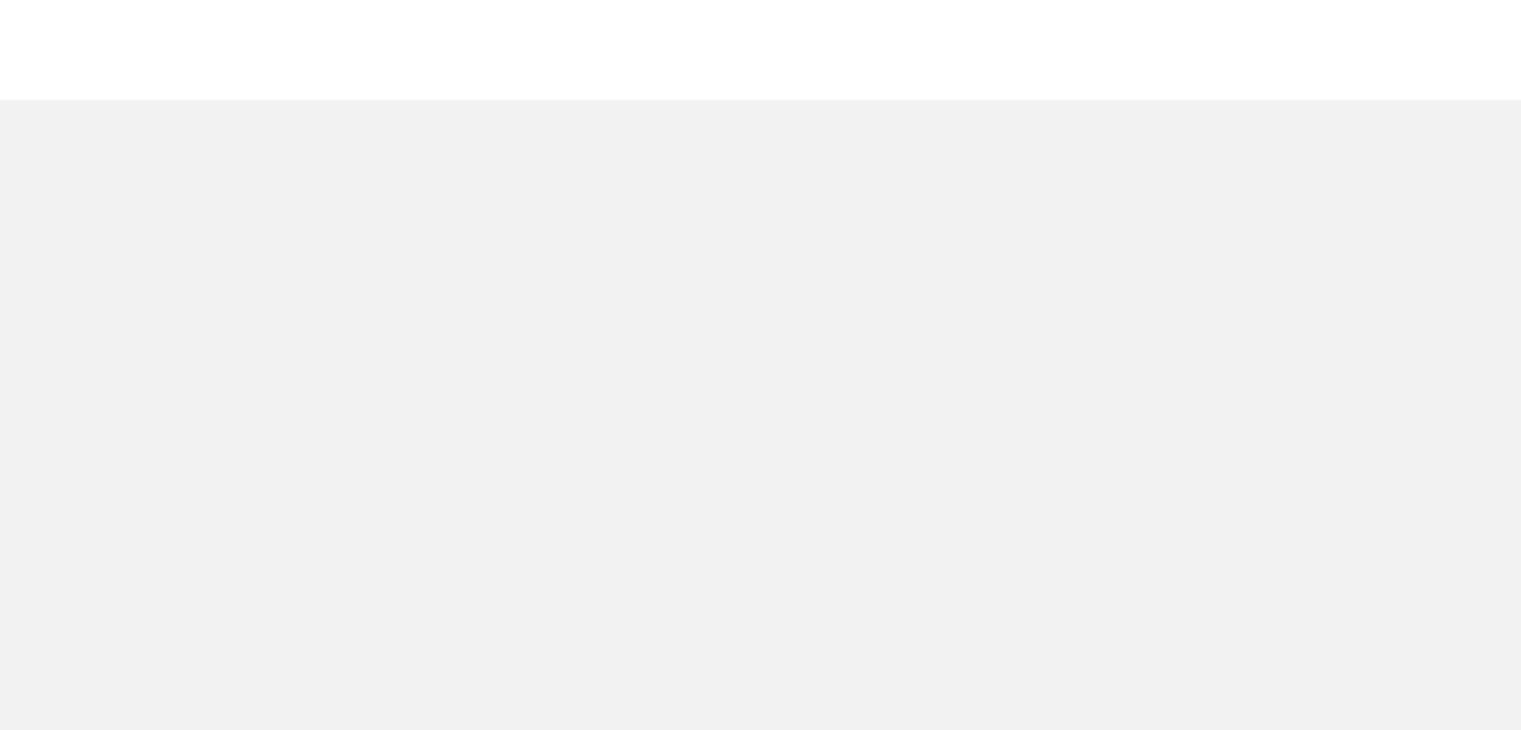 scroll, scrollTop: 0, scrollLeft: 0, axis: both 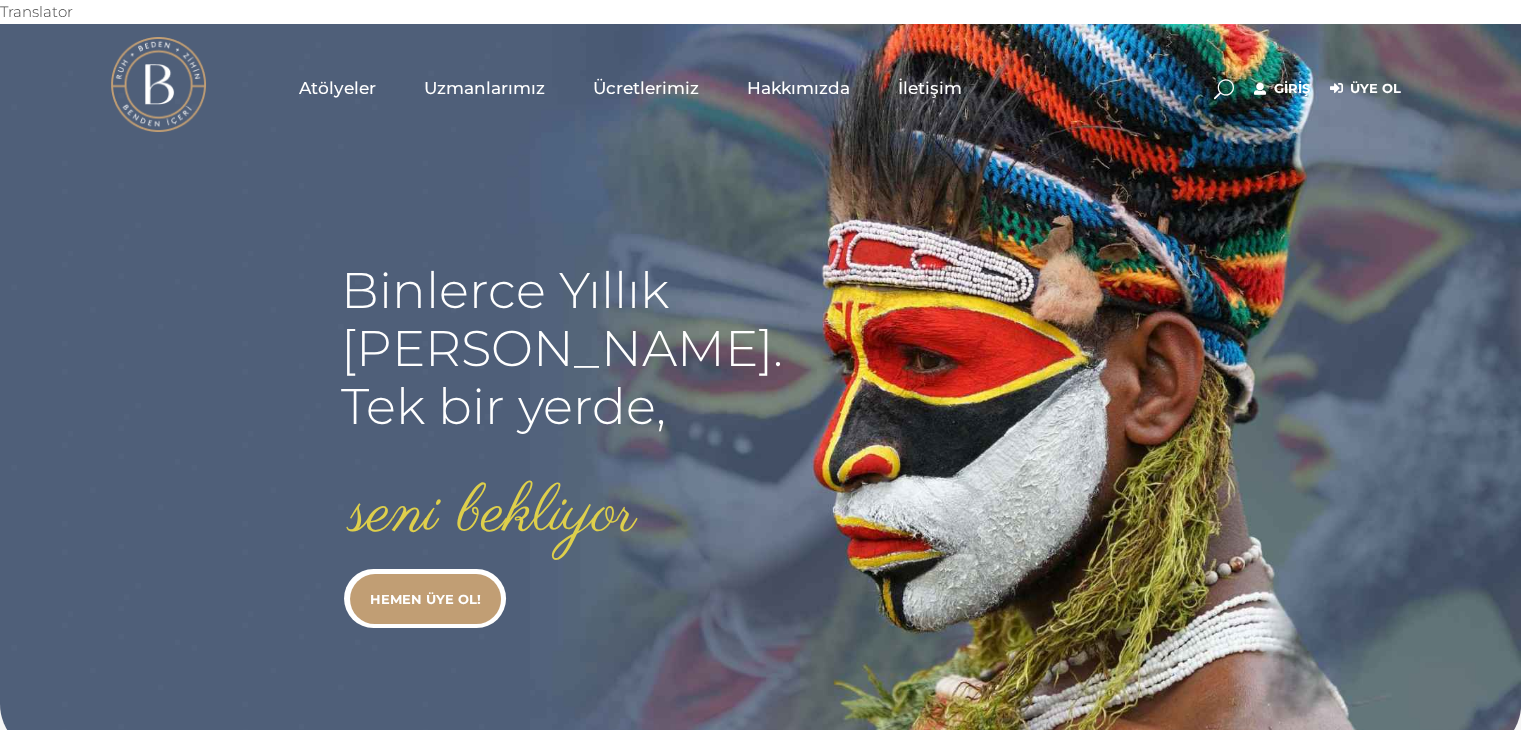 type on "secil.karacan" 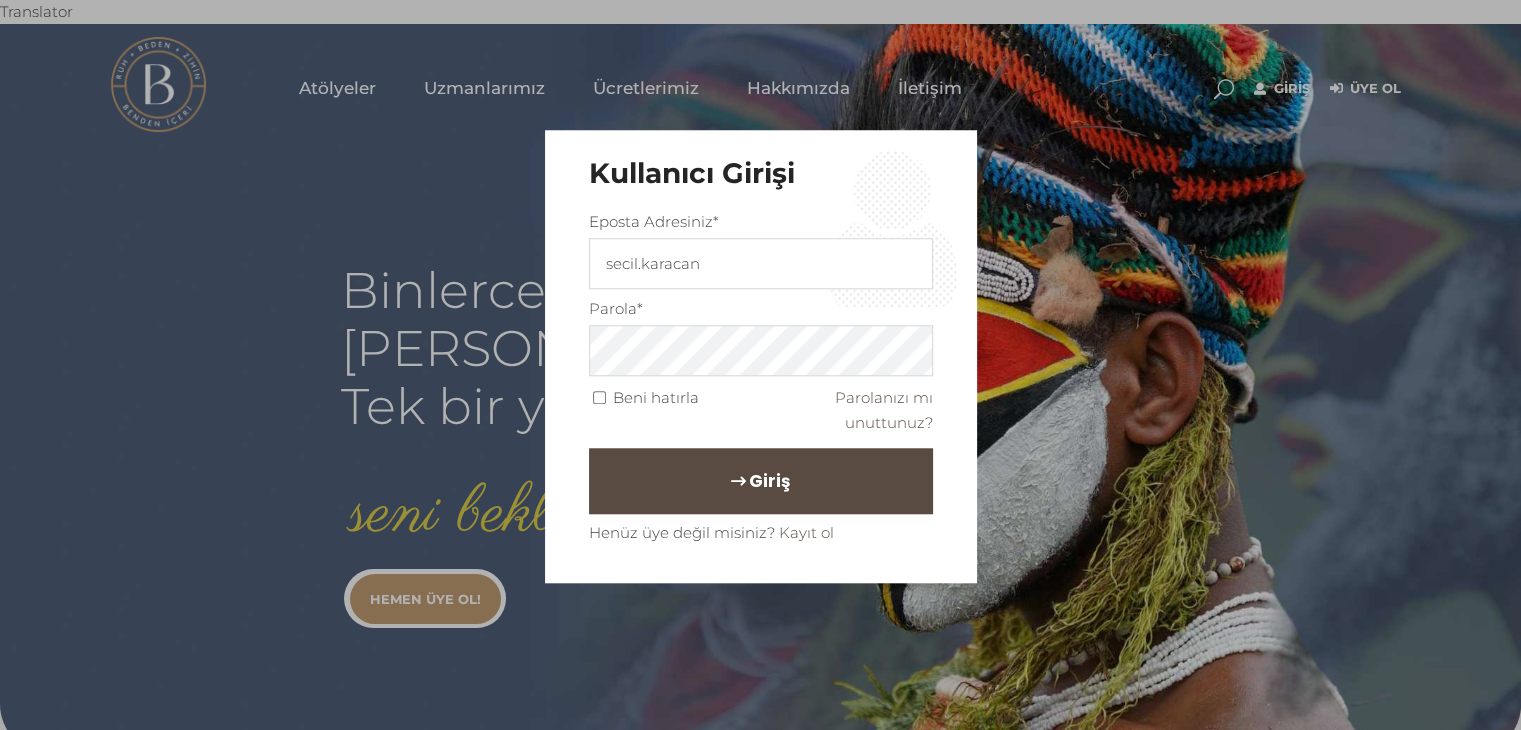 click on "Giriş" at bounding box center [769, 481] 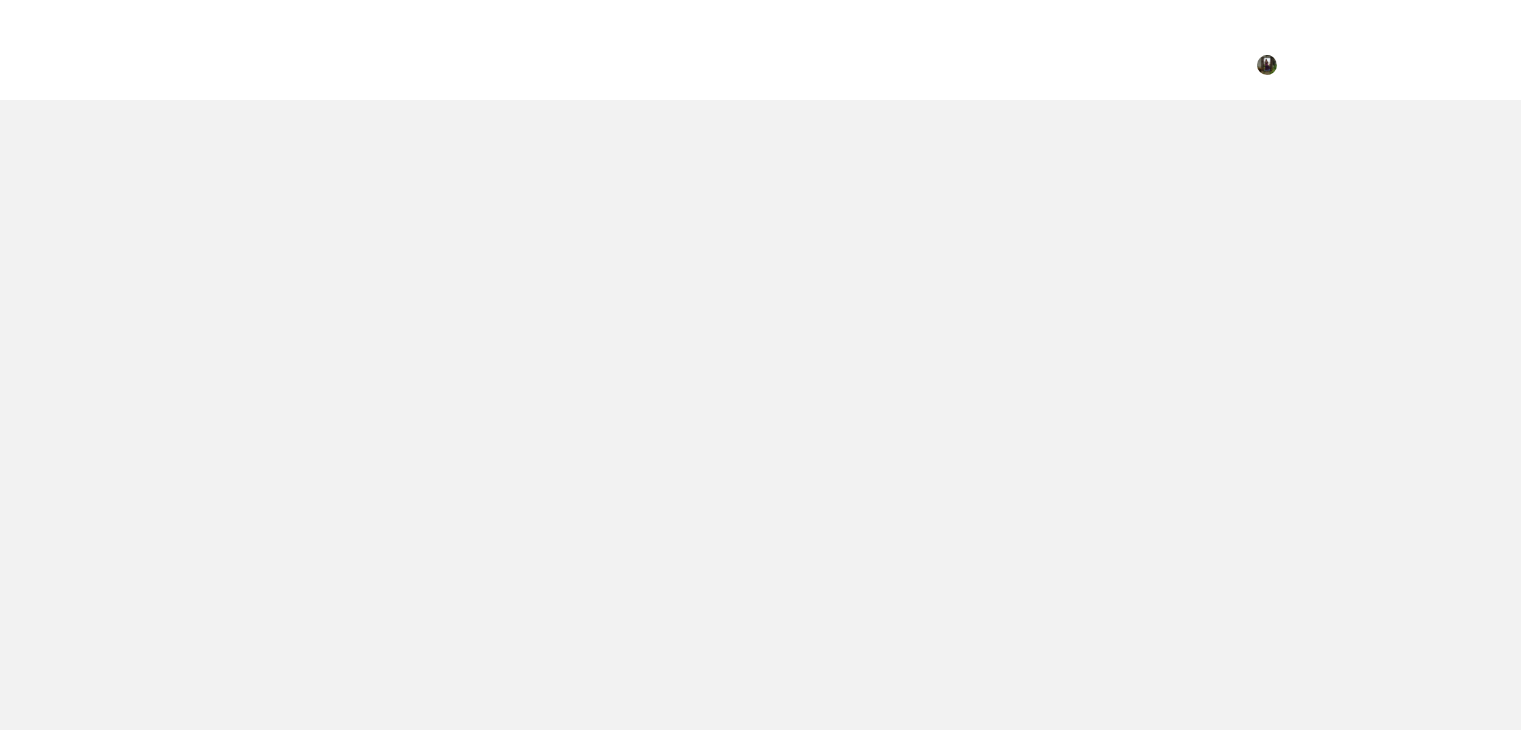 scroll, scrollTop: 0, scrollLeft: 0, axis: both 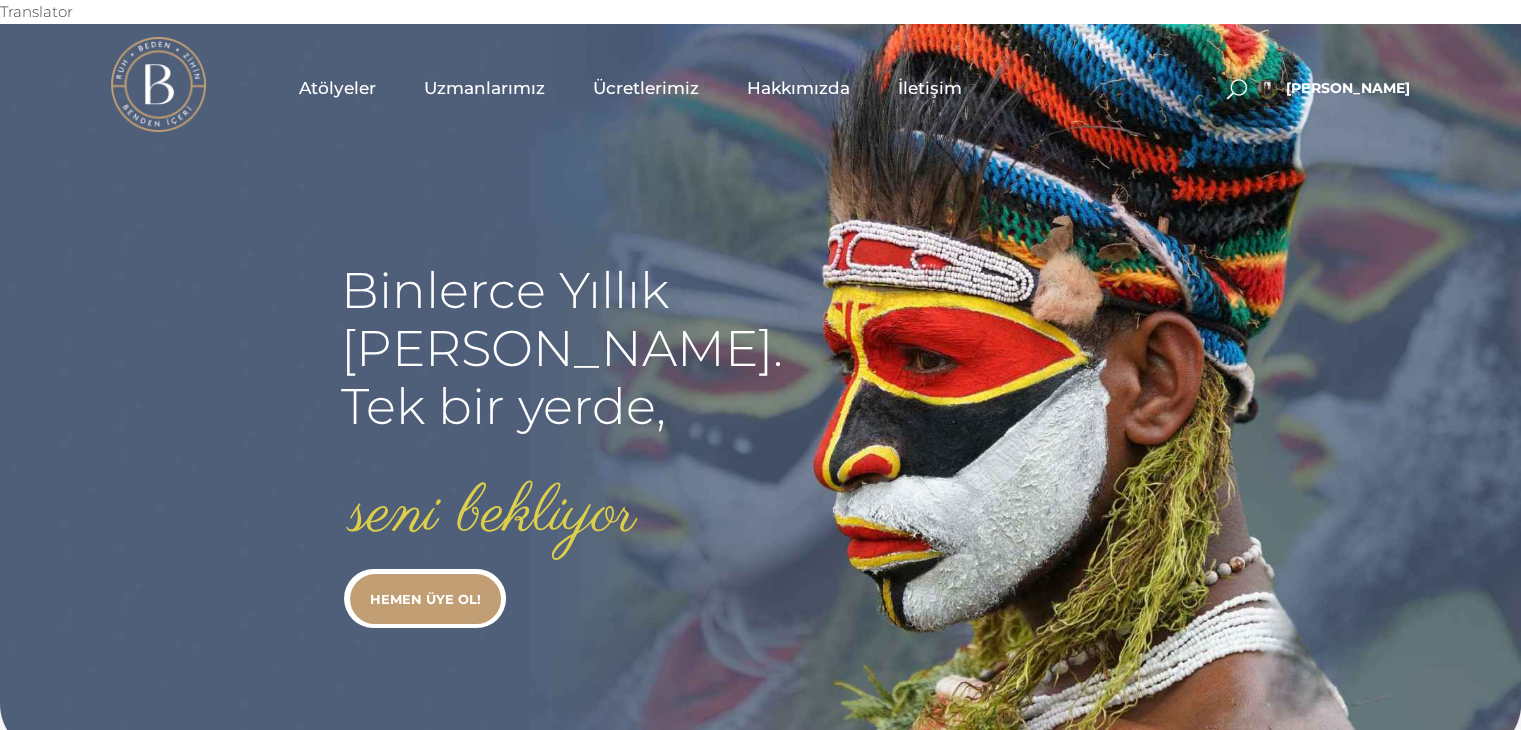click on "Atölyeler" at bounding box center [337, 88] 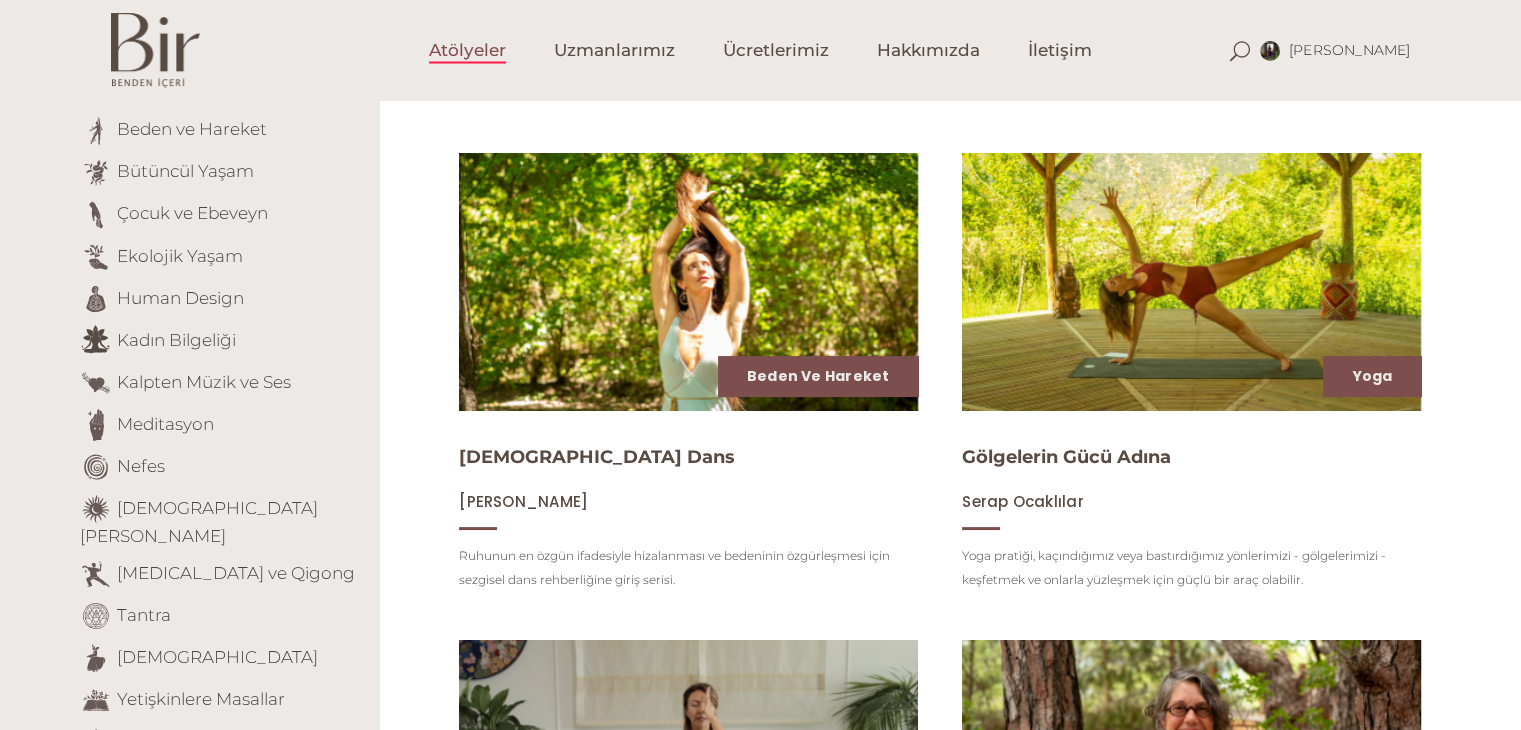 scroll, scrollTop: 200, scrollLeft: 0, axis: vertical 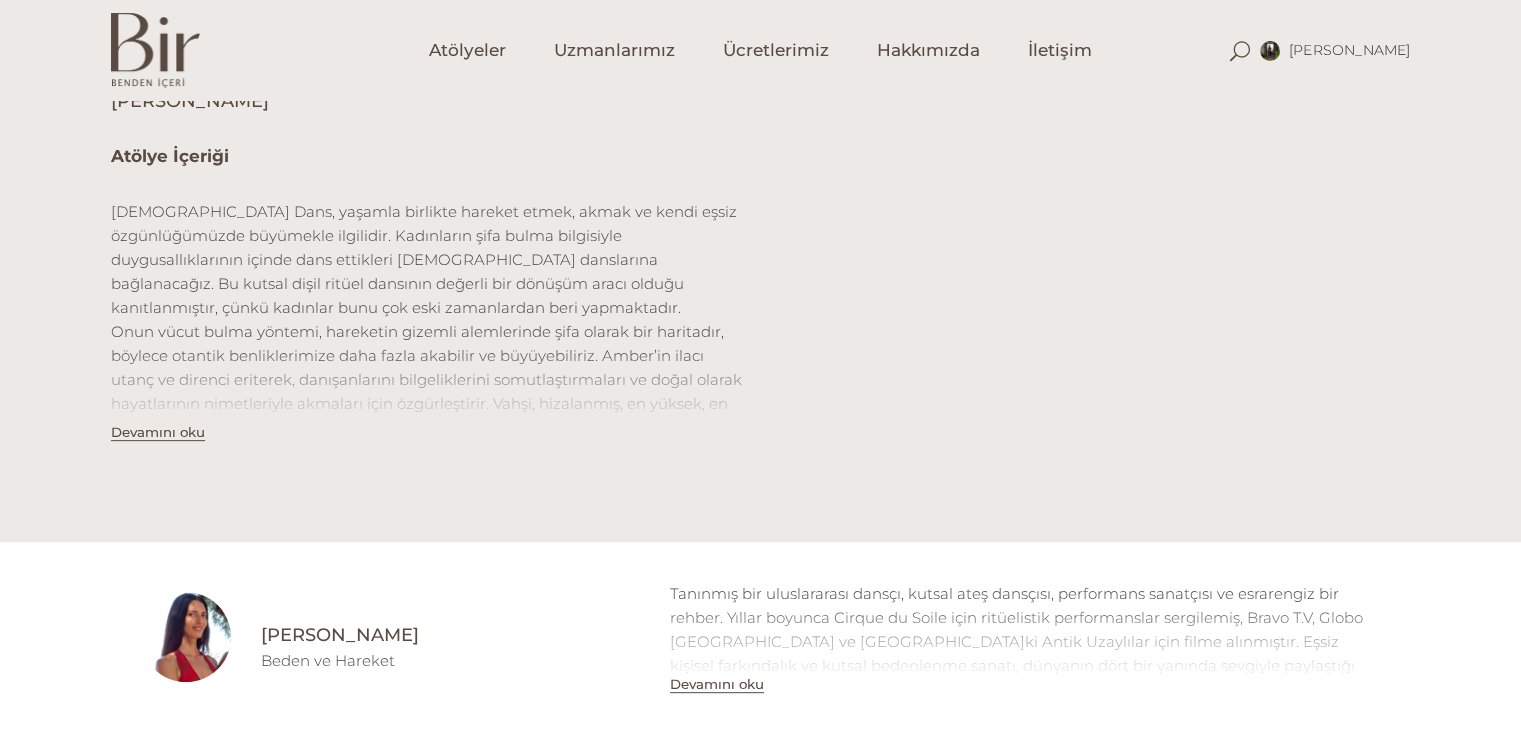 click on "Translator
[PERSON_NAME]
Hesabım
Üyelik [GEOGRAPHIC_DATA]
Abonelik
[GEOGRAPHIC_DATA]" at bounding box center [760, 1104] 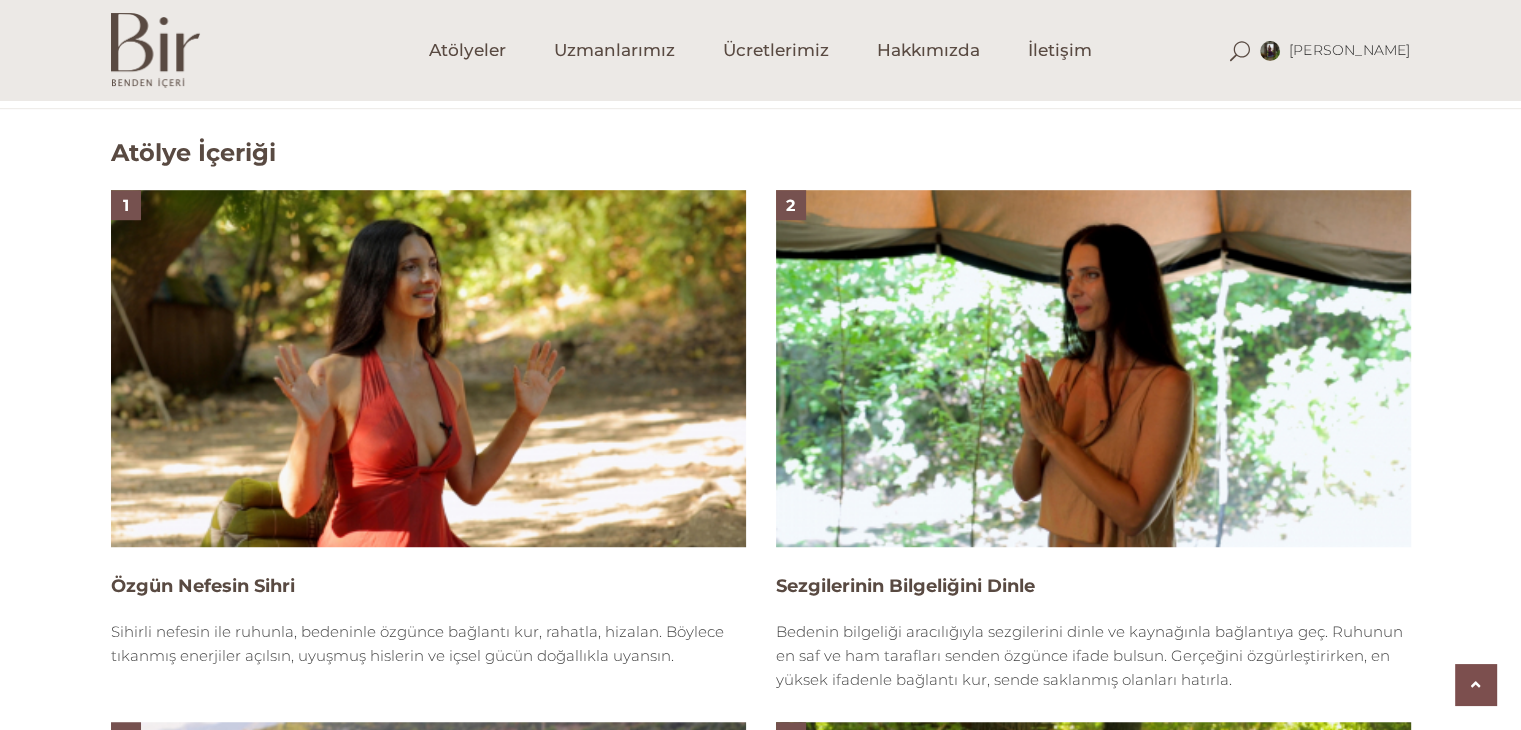 scroll, scrollTop: 1346, scrollLeft: 0, axis: vertical 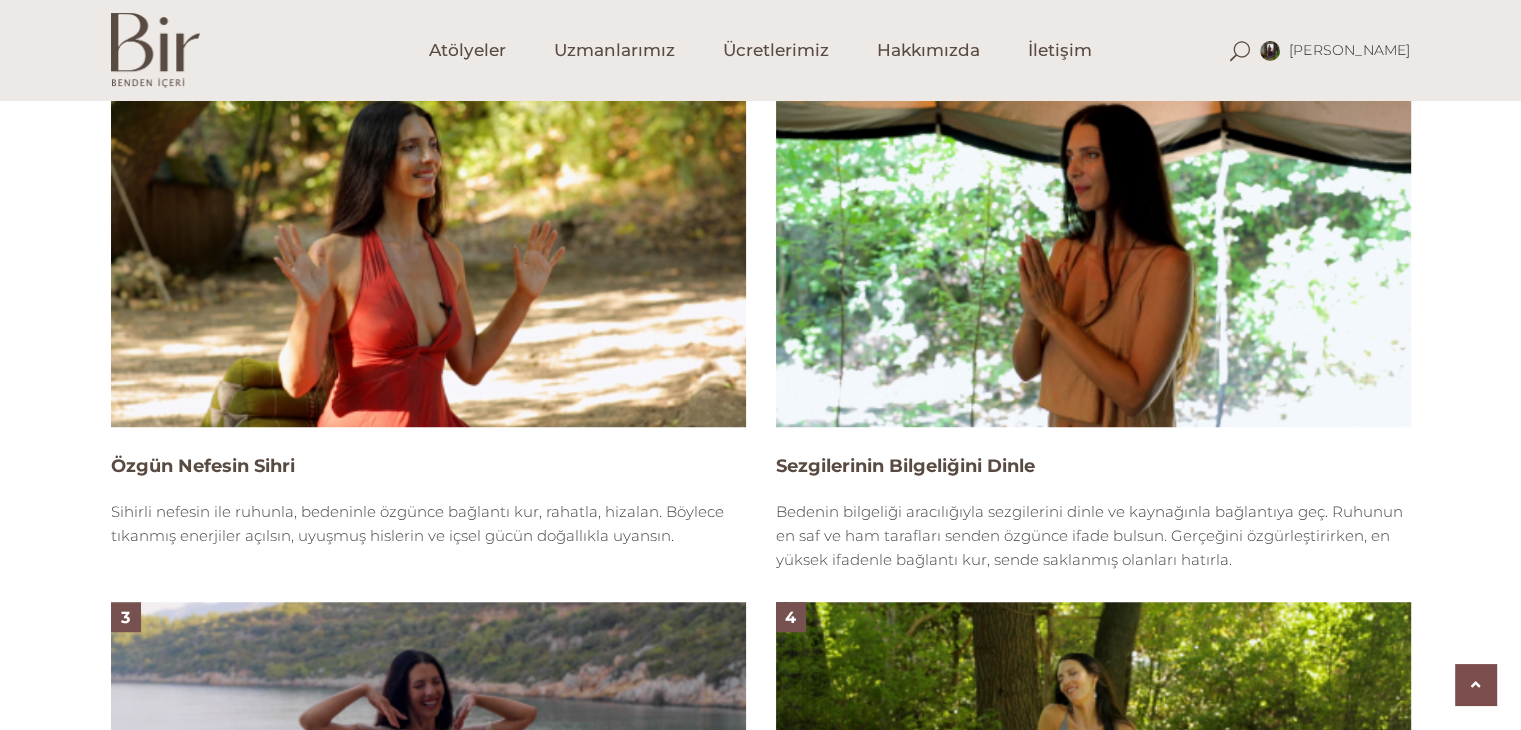 click at bounding box center [1093, 248] 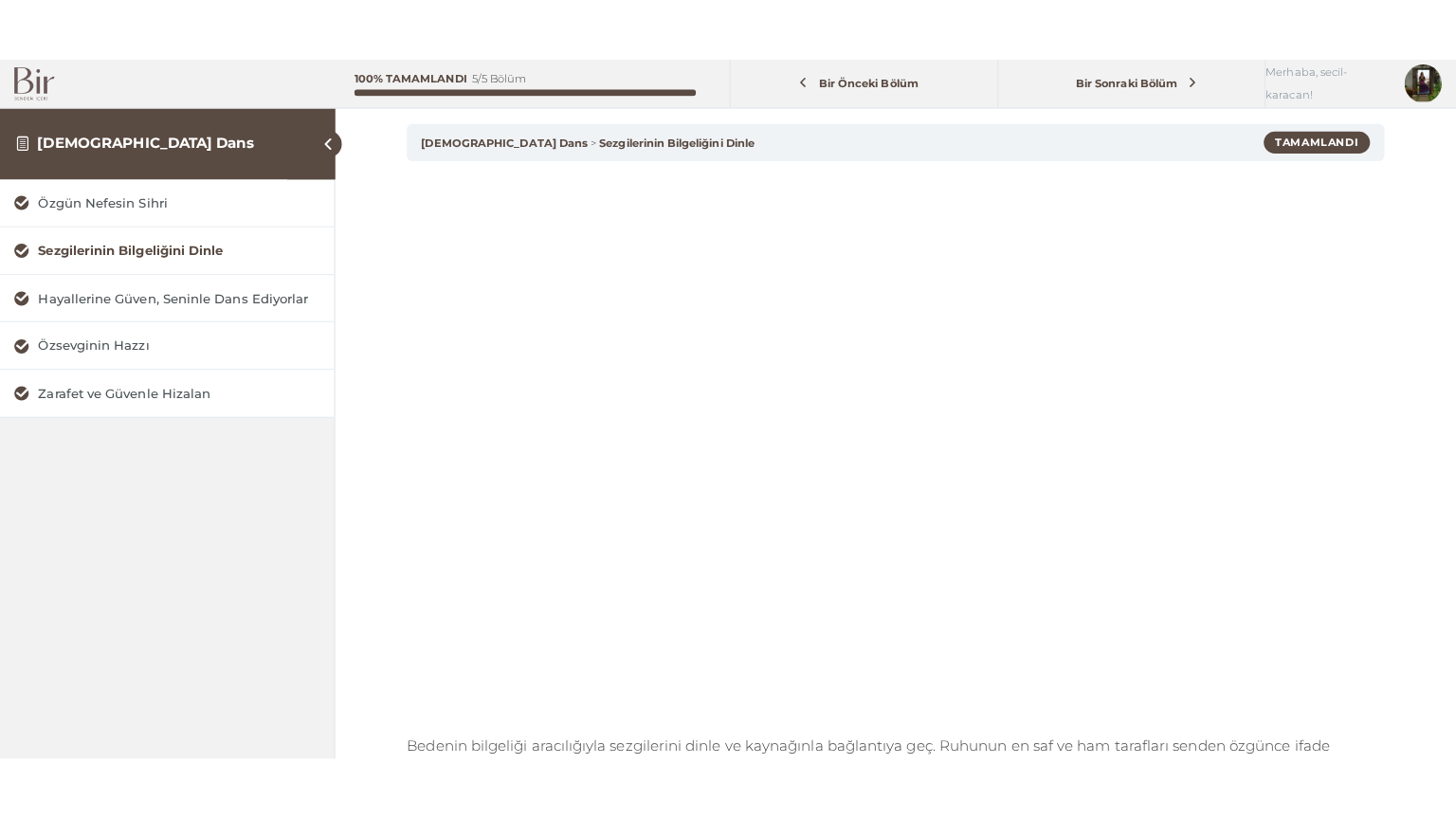 scroll, scrollTop: 190, scrollLeft: 0, axis: vertical 